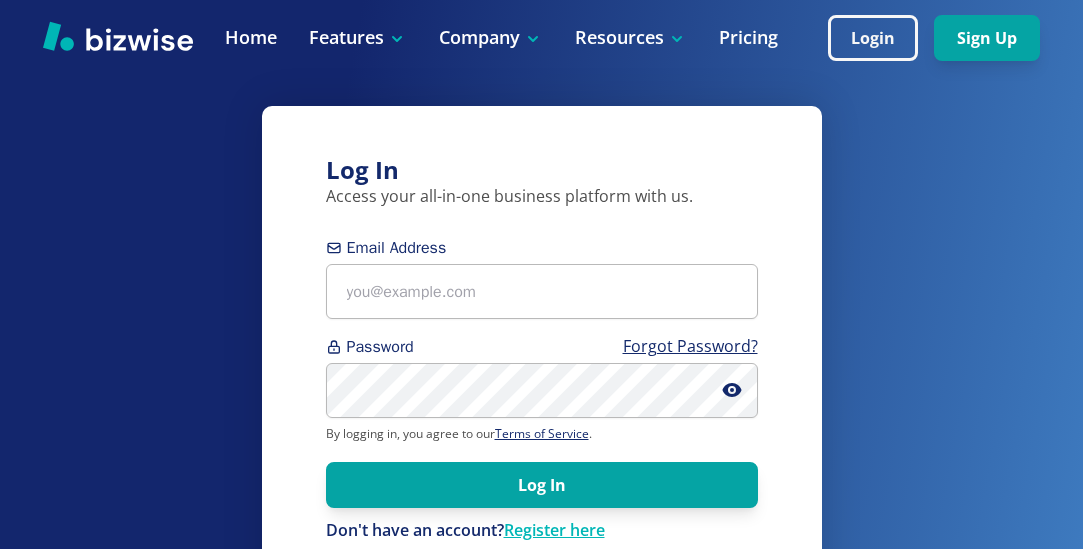 scroll, scrollTop: 0, scrollLeft: 0, axis: both 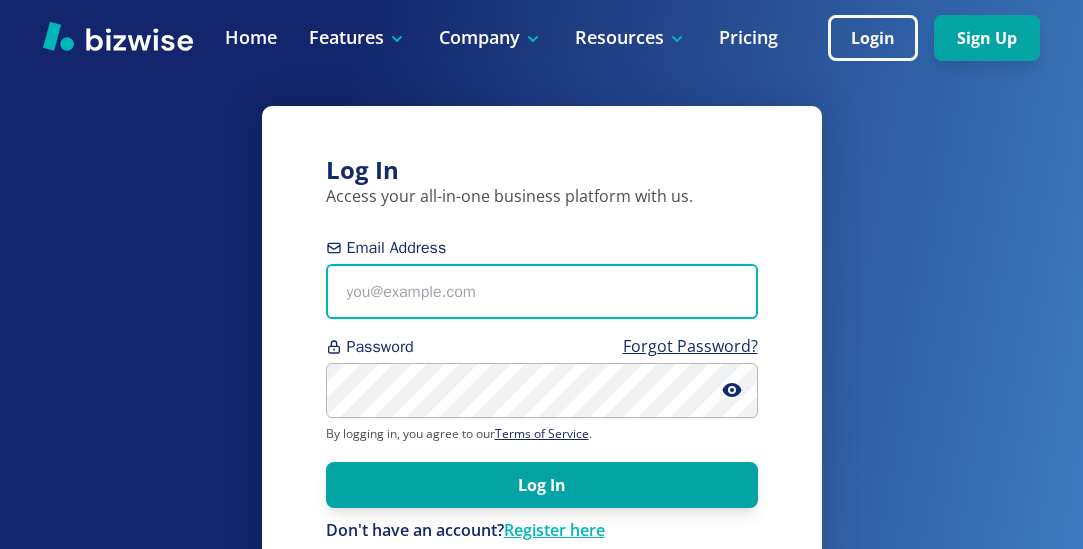 type on "[EMAIL]" 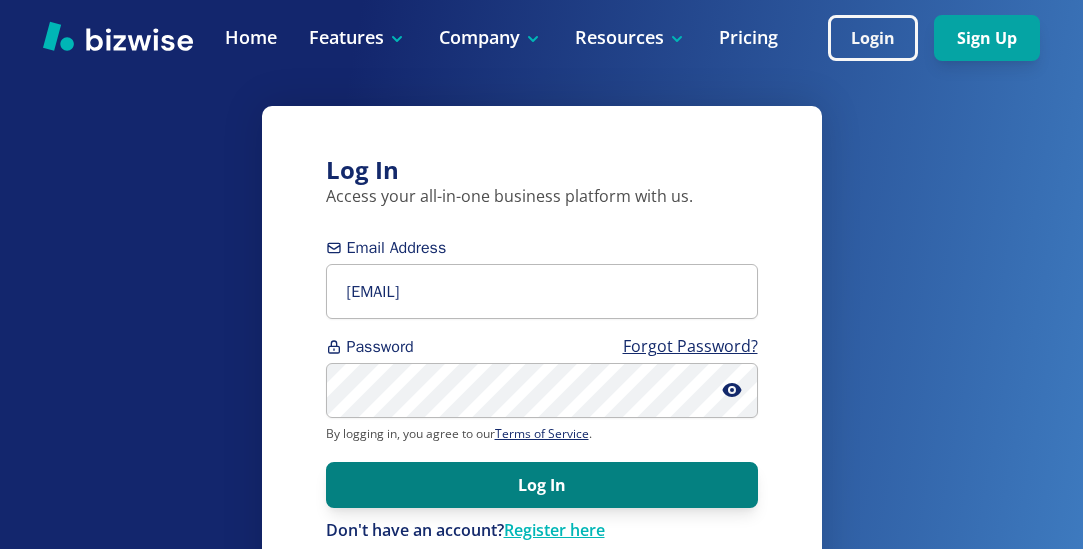 click on "Log In" at bounding box center [542, 485] 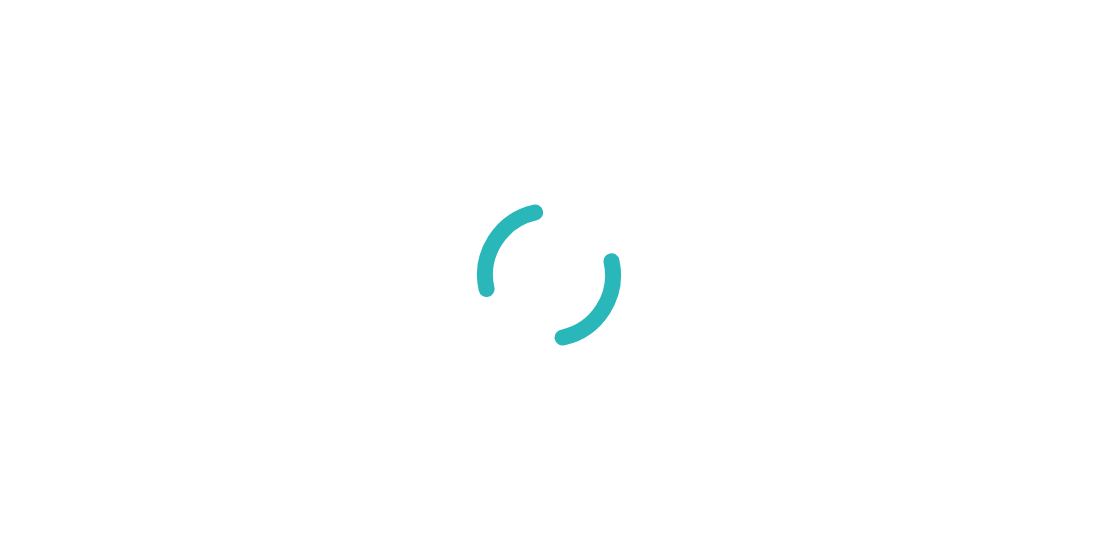 scroll, scrollTop: 0, scrollLeft: 0, axis: both 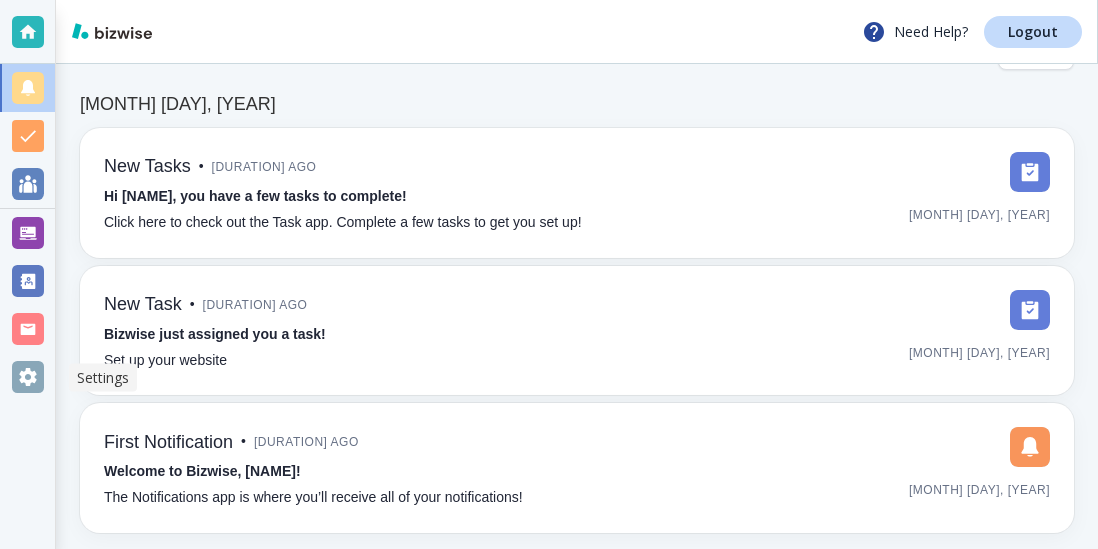 click at bounding box center (28, 377) 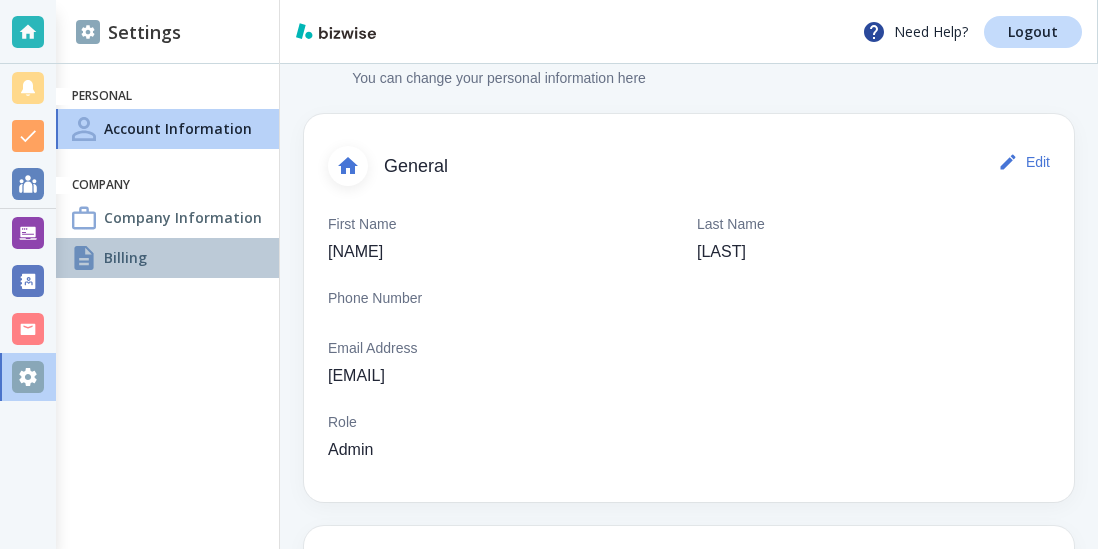 click on "Billing" at bounding box center (125, 257) 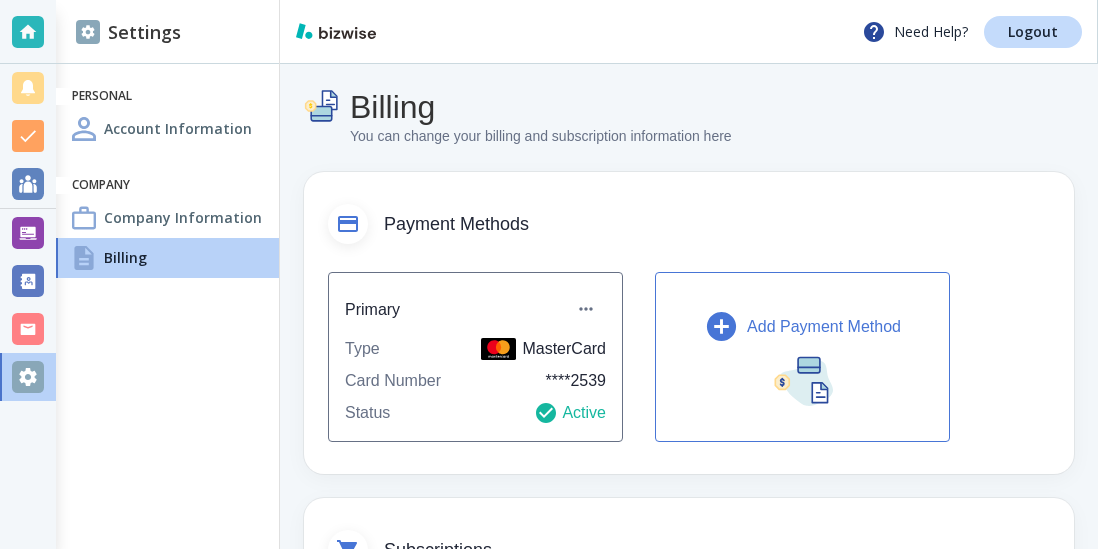 click 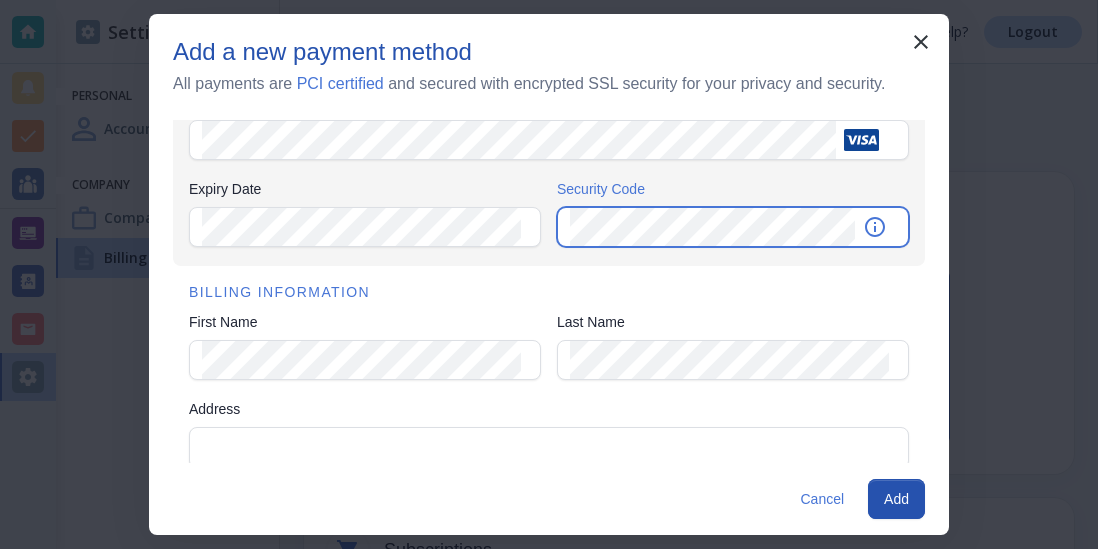 scroll, scrollTop: 119, scrollLeft: 0, axis: vertical 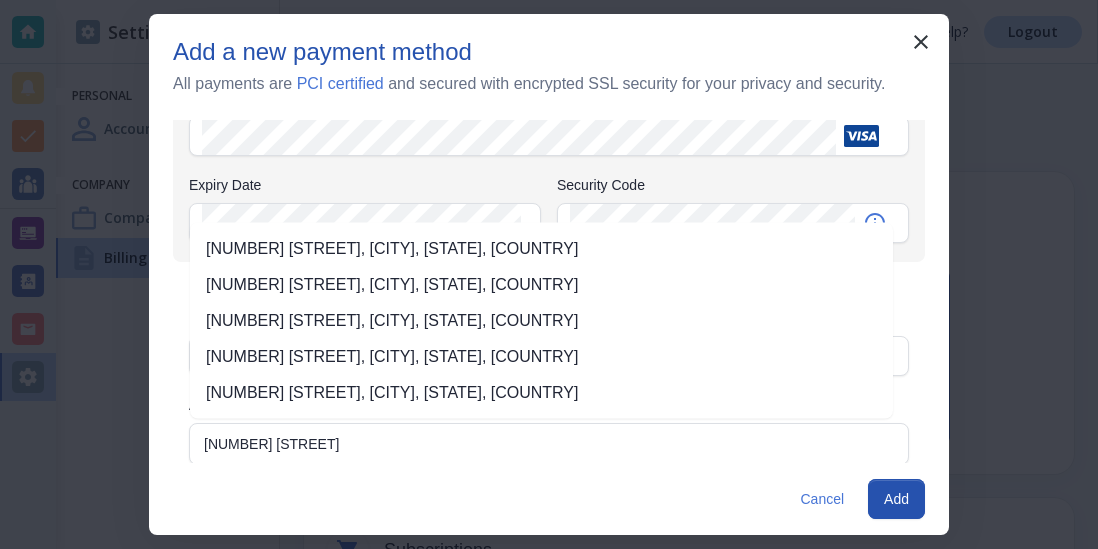 click on "[NUMBER] [STREET], [CITY], [STATE], [COUNTRY]" at bounding box center [541, 249] 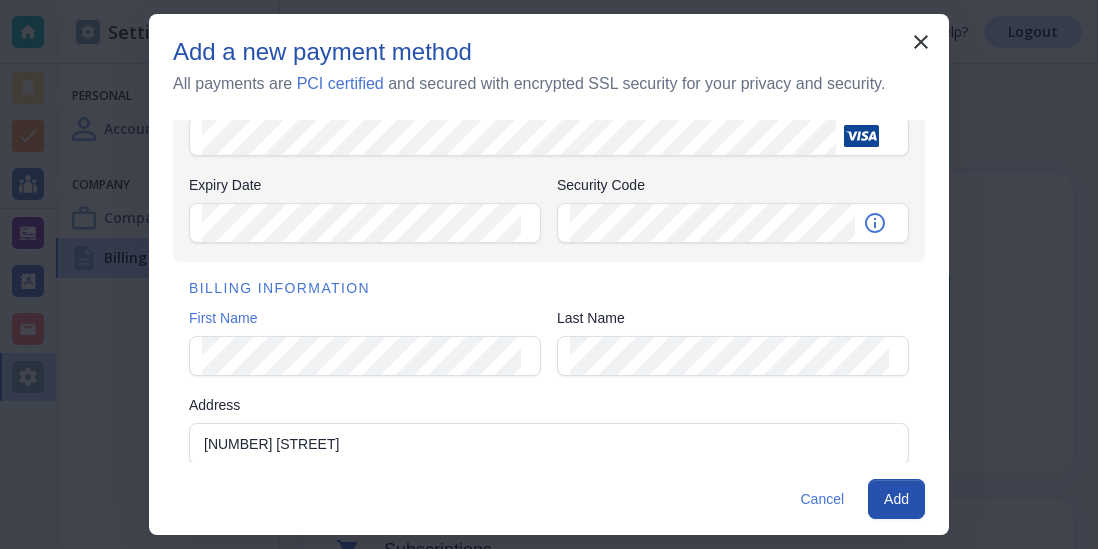 type on "[NUMBER] [STREET]" 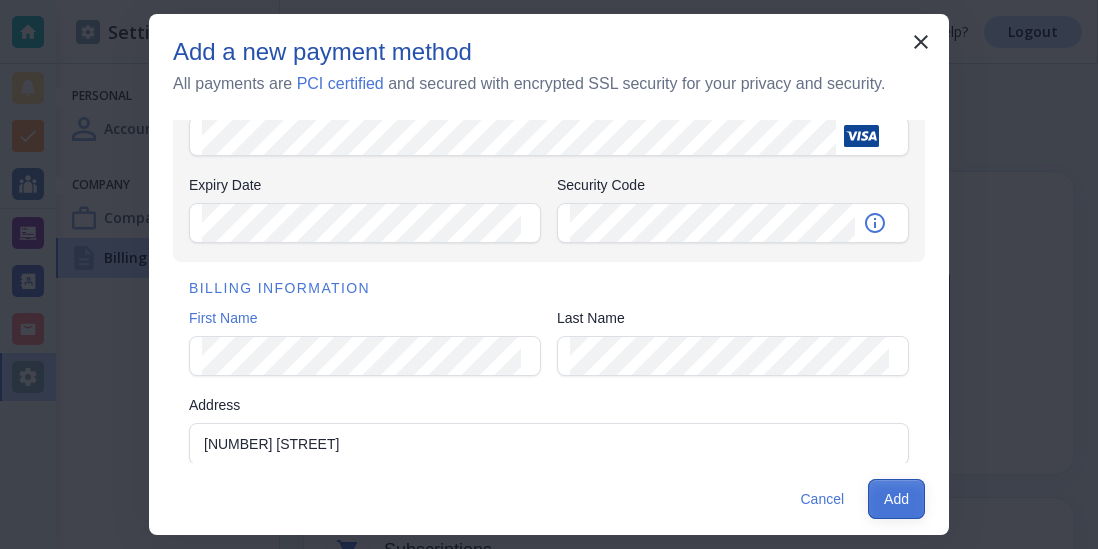 click on "Add" at bounding box center (896, 499) 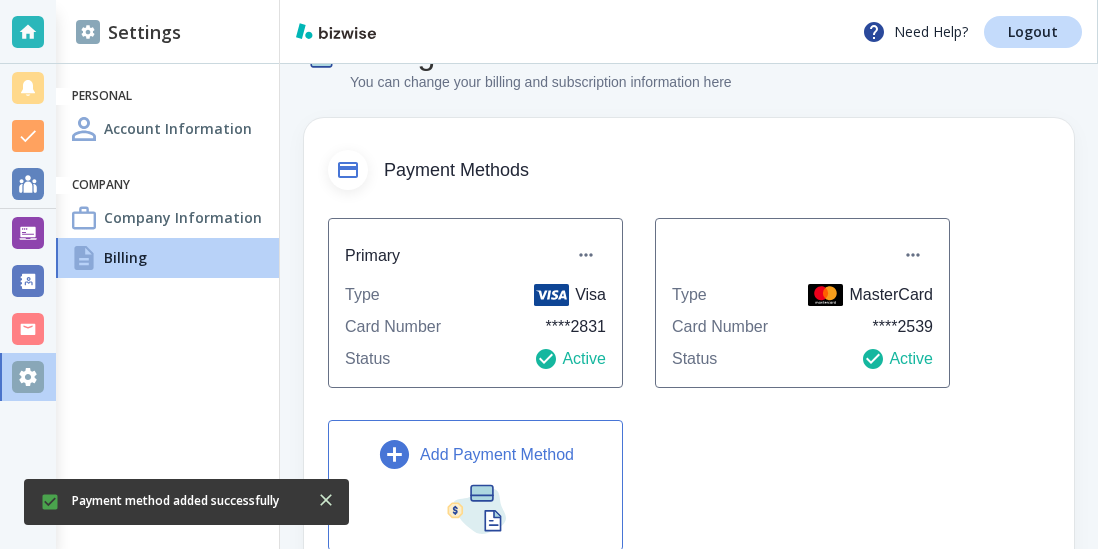 scroll, scrollTop: 12, scrollLeft: 0, axis: vertical 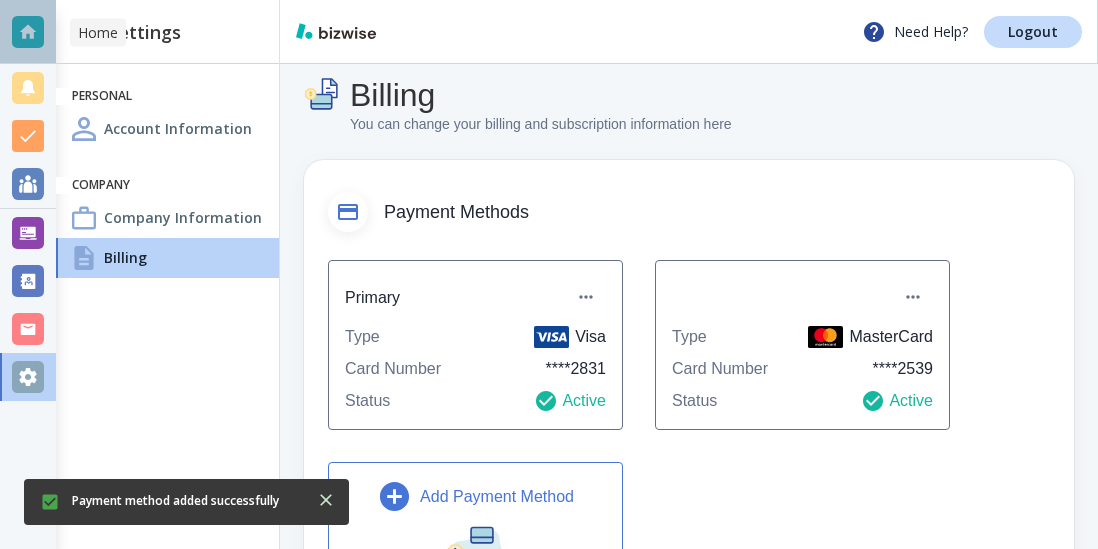 click at bounding box center [28, 32] 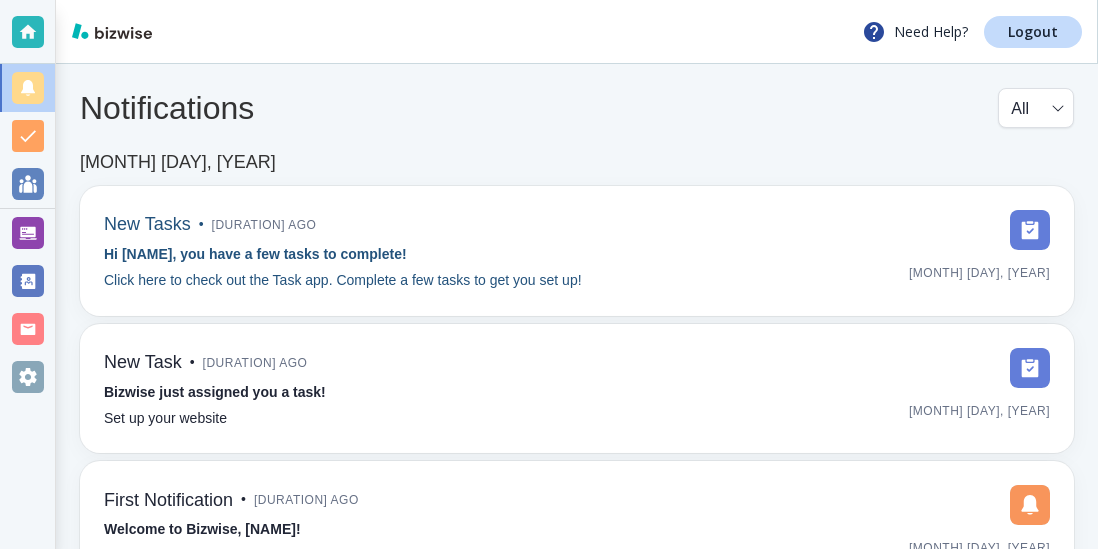click on "New Tasks • [DURATION] ago Hi [NAME], you have a few tasks to complete! Click here to check out the Task app. Complete a few tasks to get you set up!" at bounding box center (343, 251) 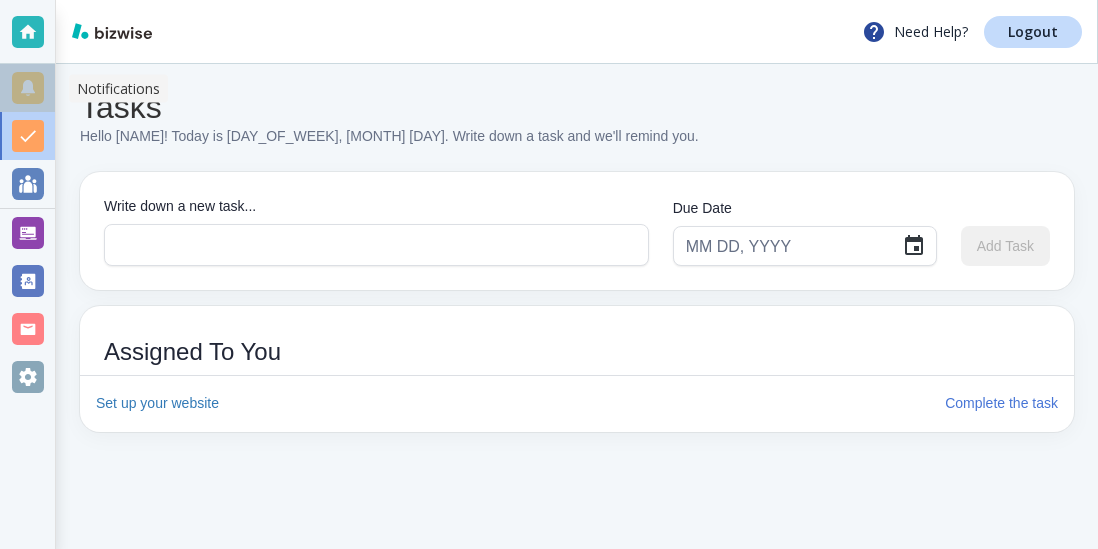click at bounding box center [28, 88] 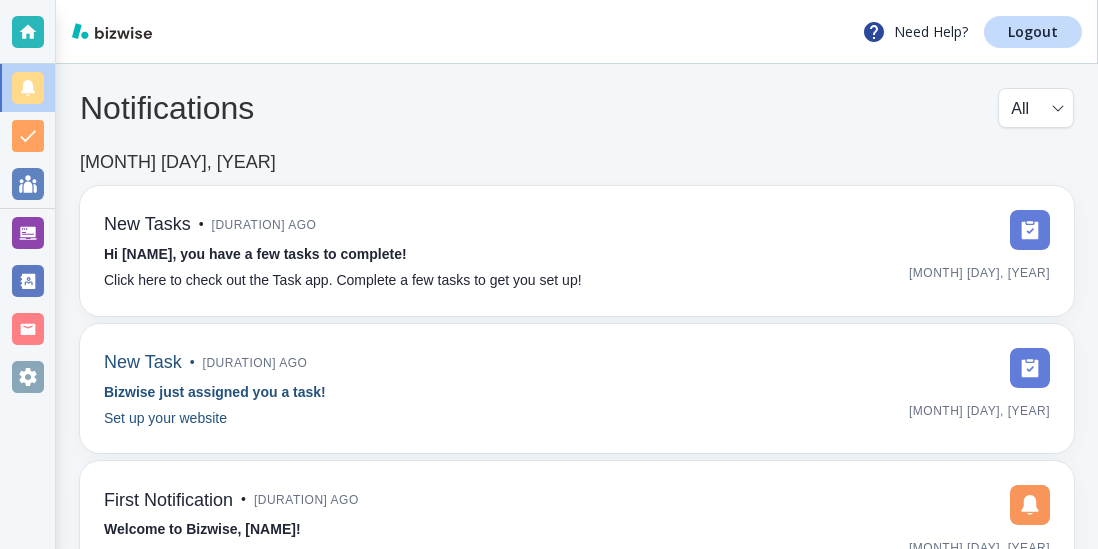 click on "Bizwise just assigned you a task!" at bounding box center [215, 392] 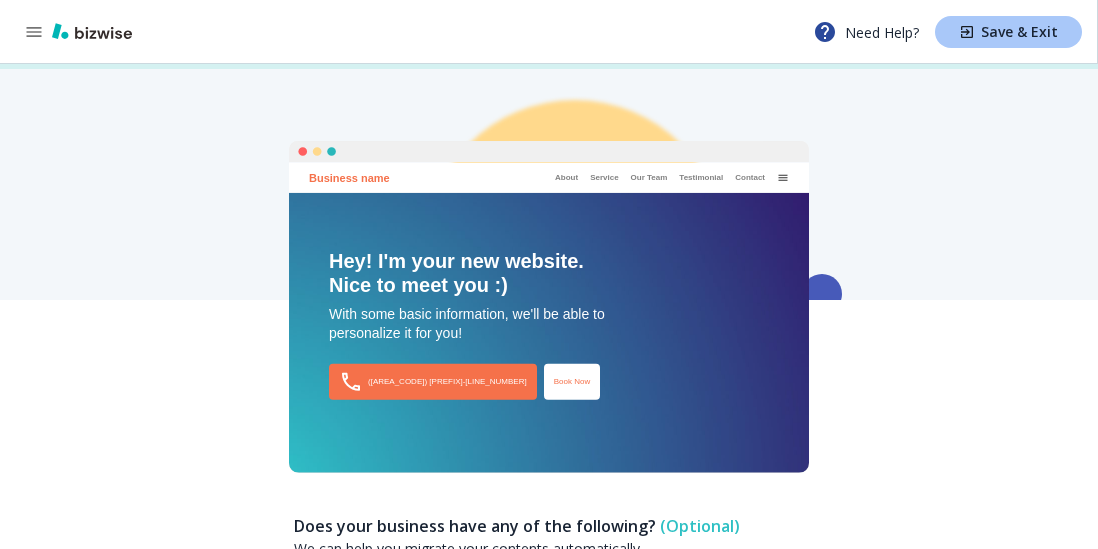 click on "Save & Exit" at bounding box center [1019, 32] 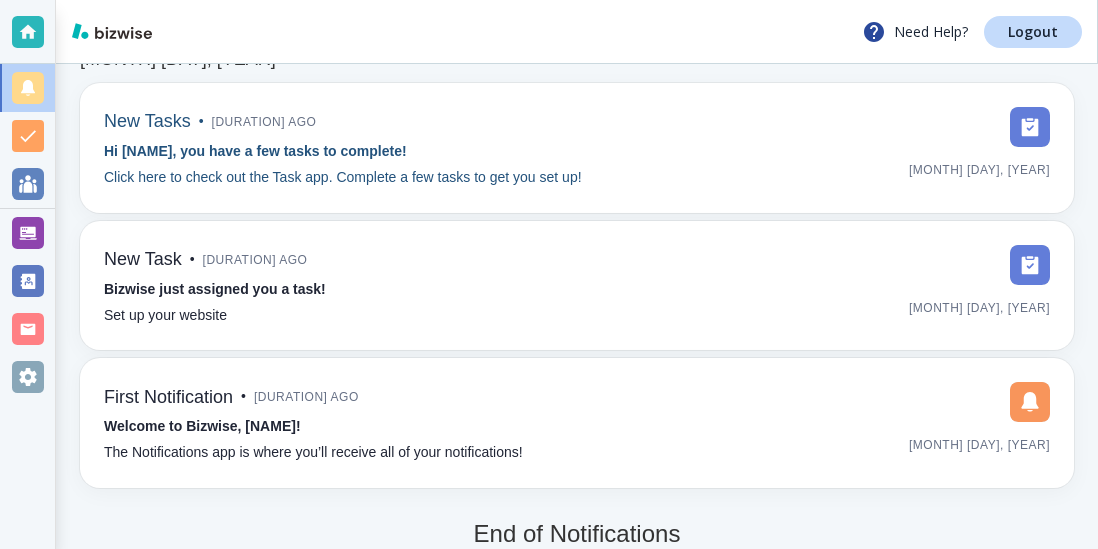 scroll, scrollTop: 120, scrollLeft: 0, axis: vertical 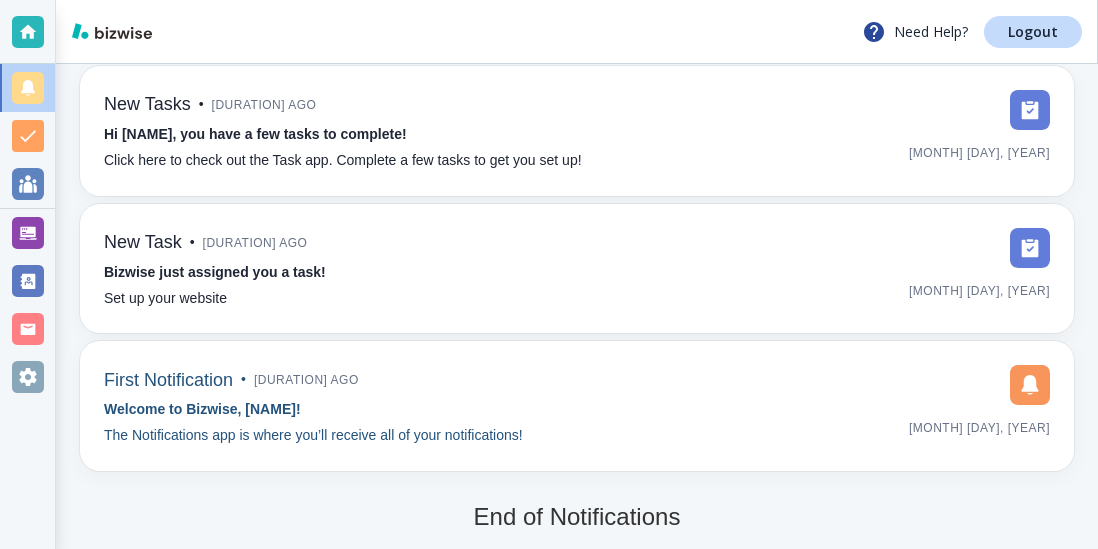 click on "Welcome to Bizwise, [NAME]!" at bounding box center (202, 409) 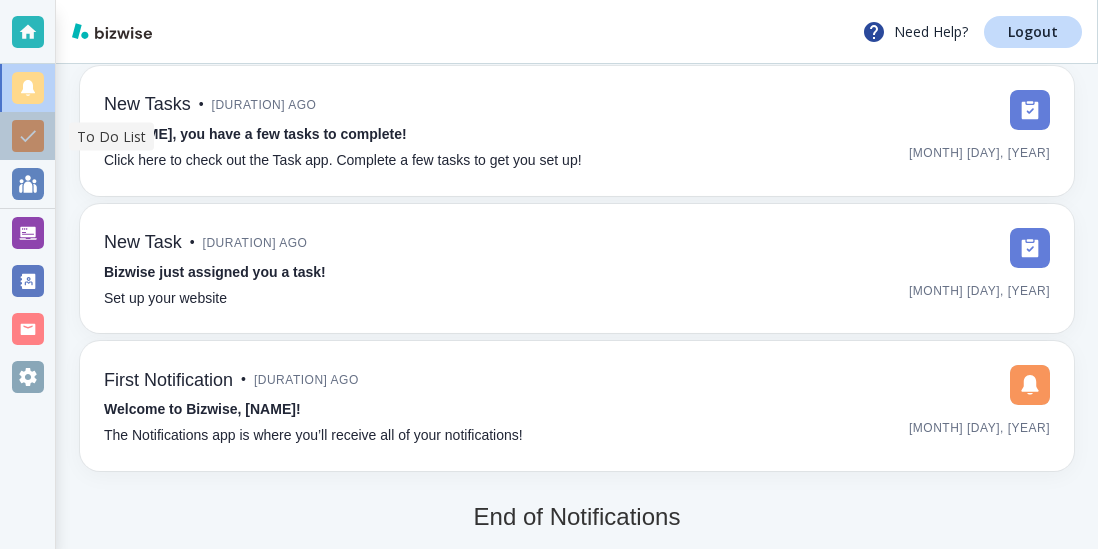 click at bounding box center (28, 136) 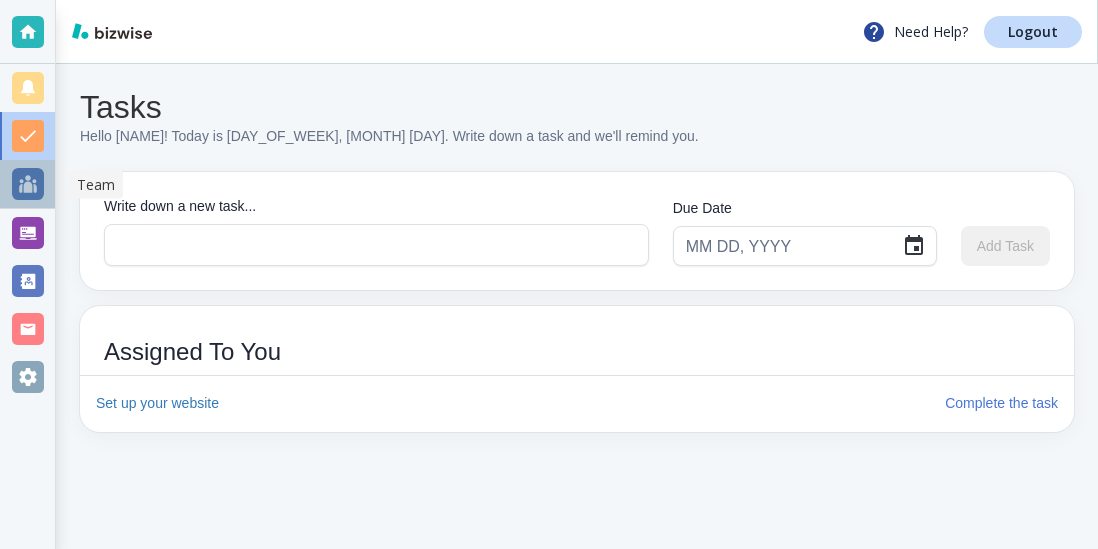 click at bounding box center (28, 184) 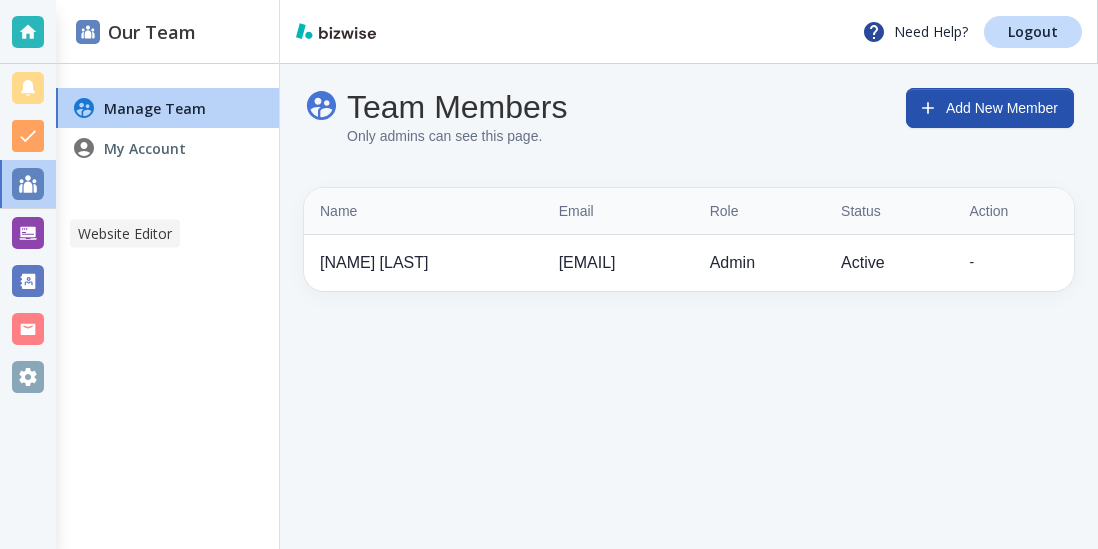 click at bounding box center [28, 233] 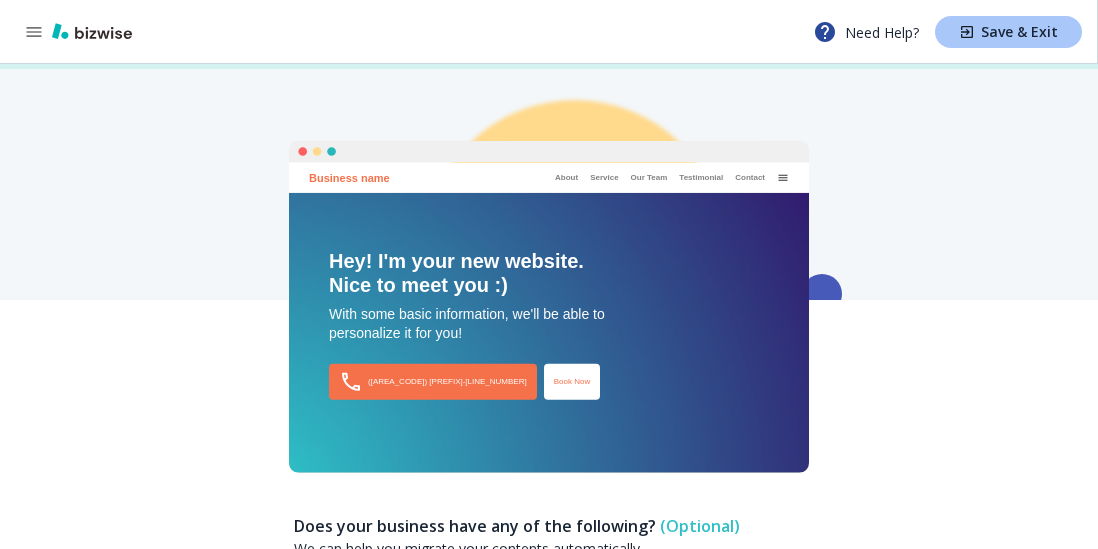 click 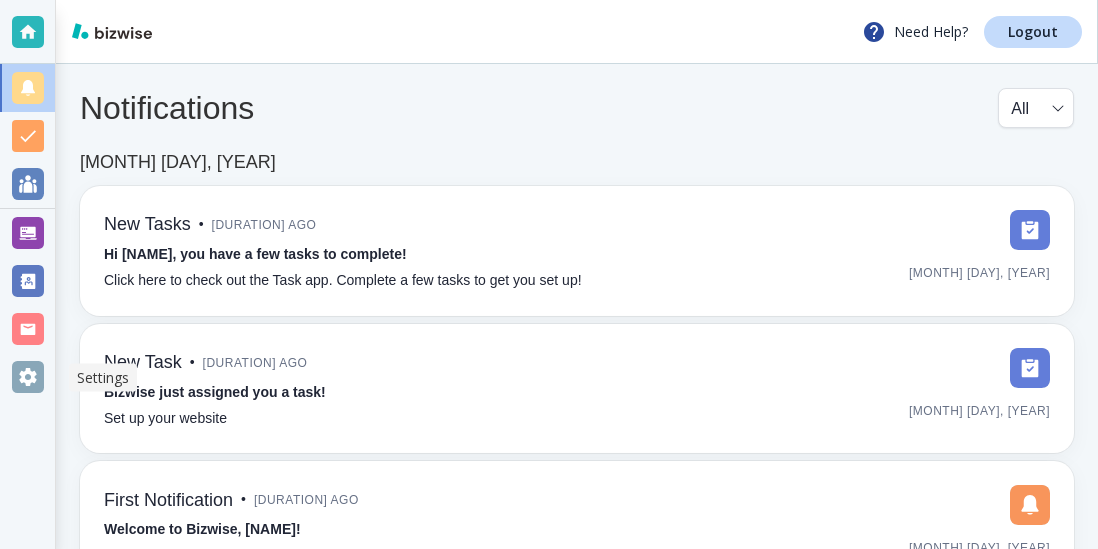 click at bounding box center [28, 377] 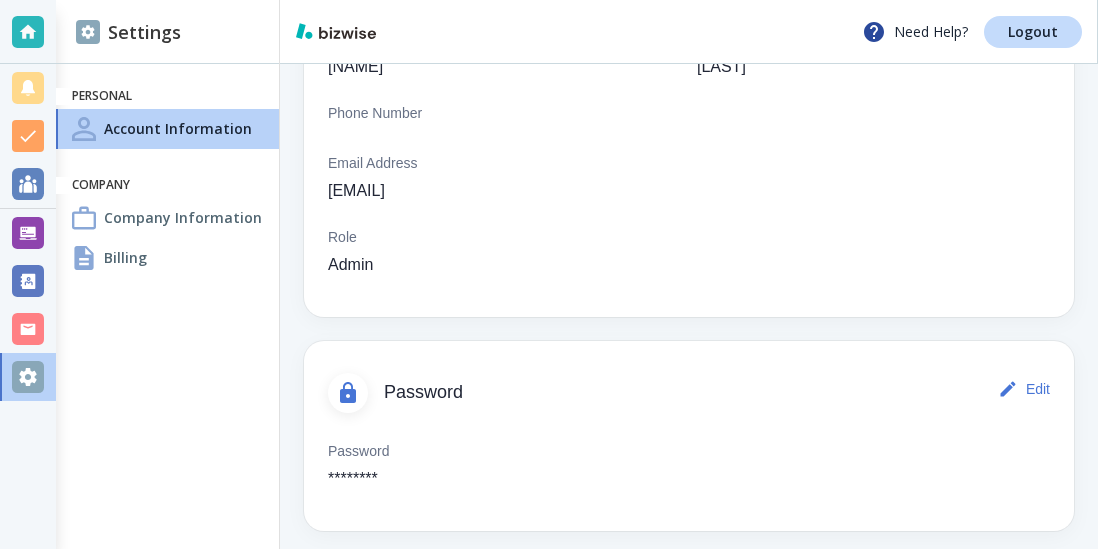 scroll, scrollTop: 0, scrollLeft: 0, axis: both 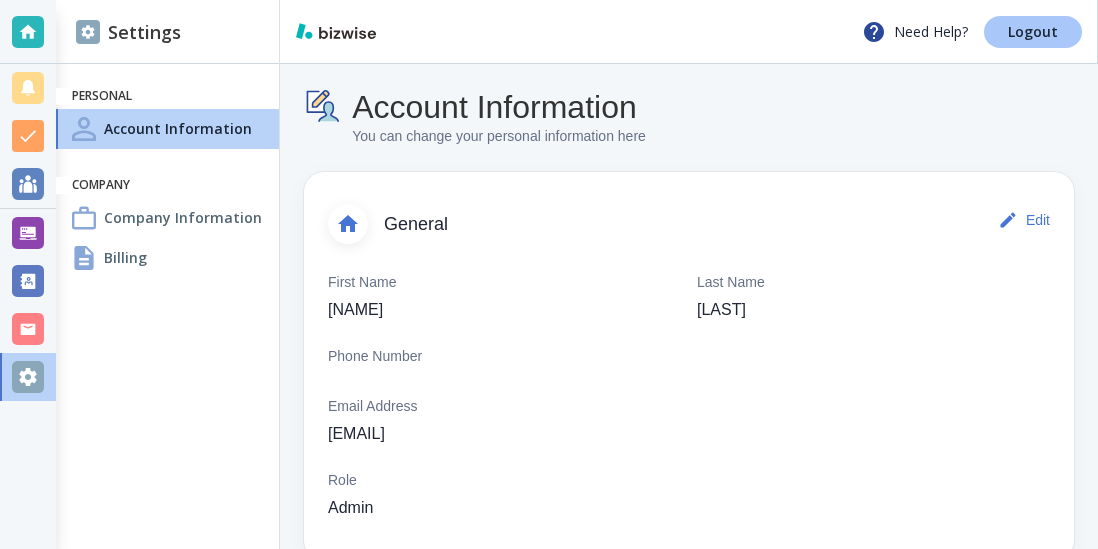 click on "Logout" at bounding box center (1033, 32) 